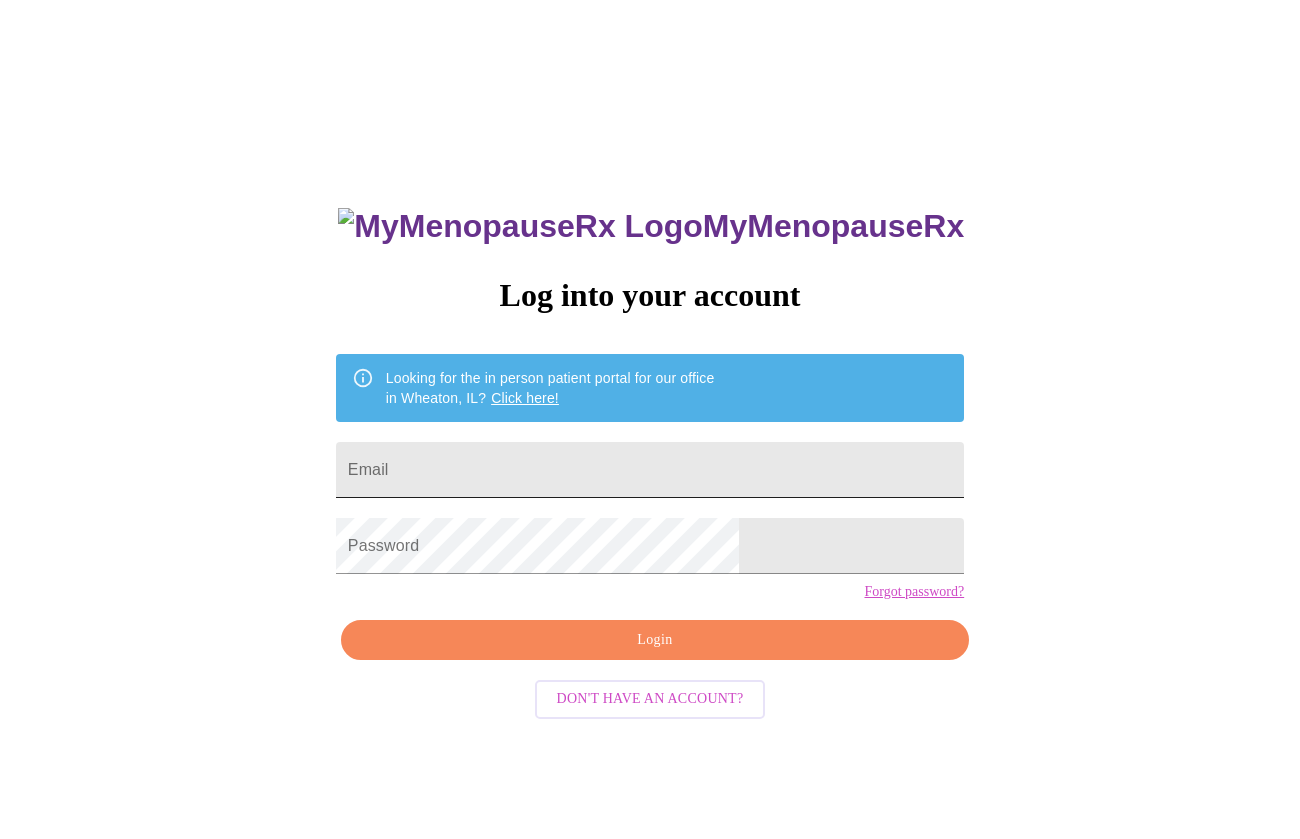 scroll, scrollTop: 0, scrollLeft: 0, axis: both 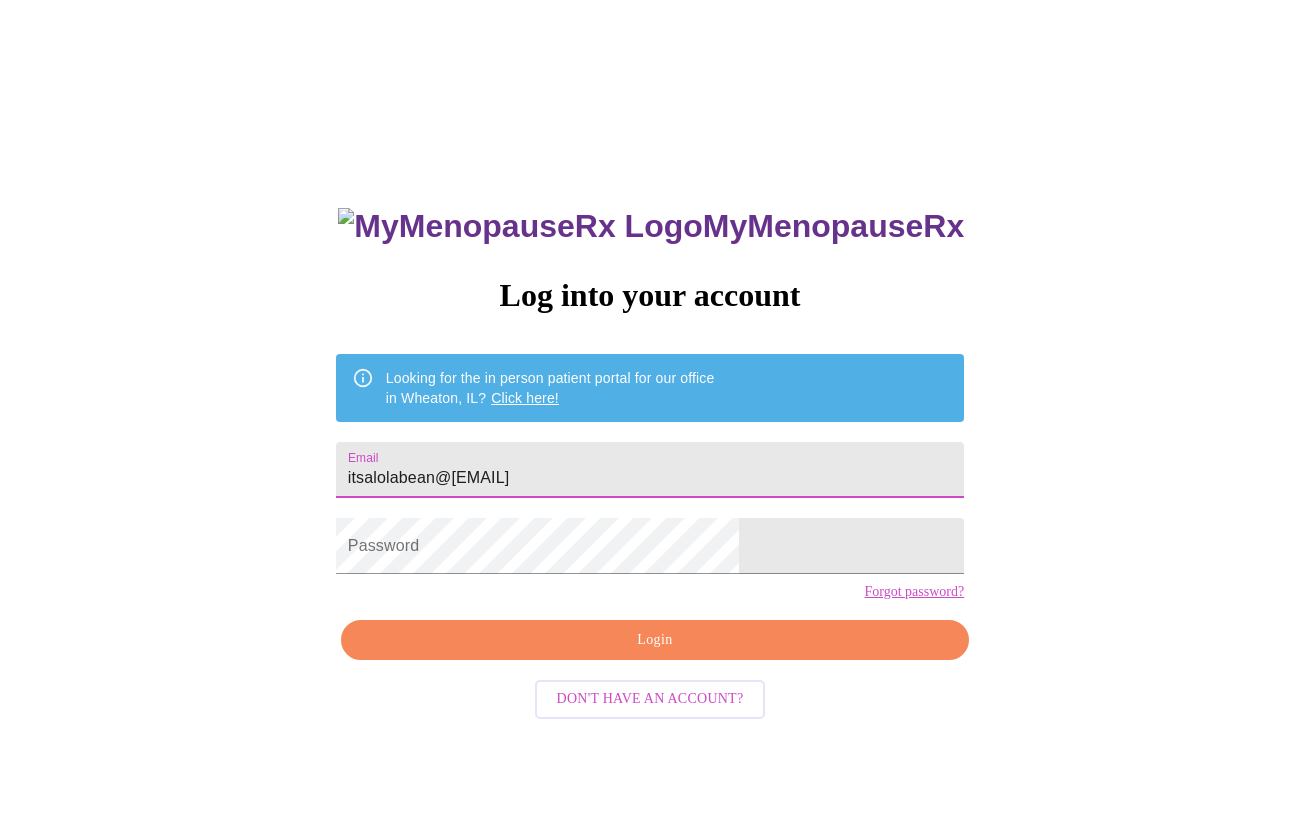 type on "itsalolabean@[EMAIL]" 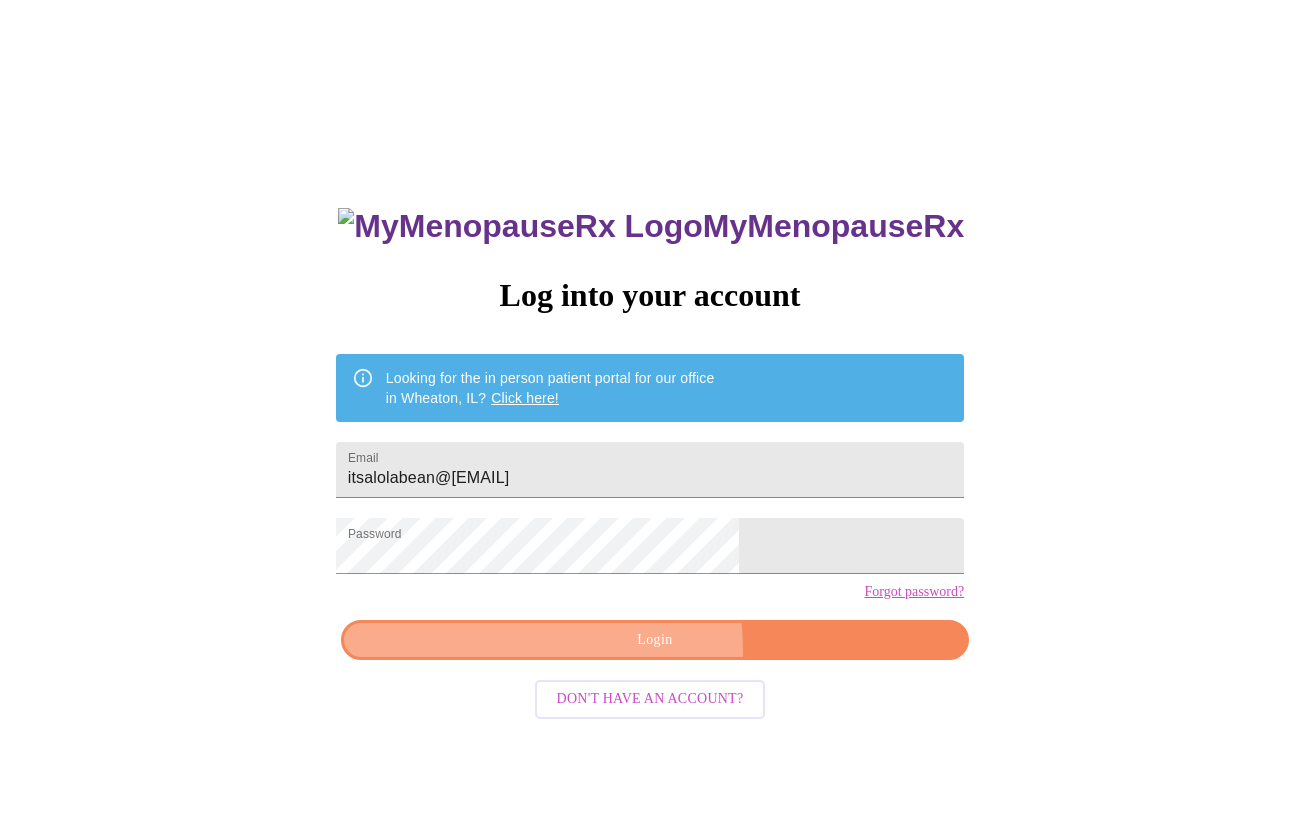 click on "Login" at bounding box center [655, 640] 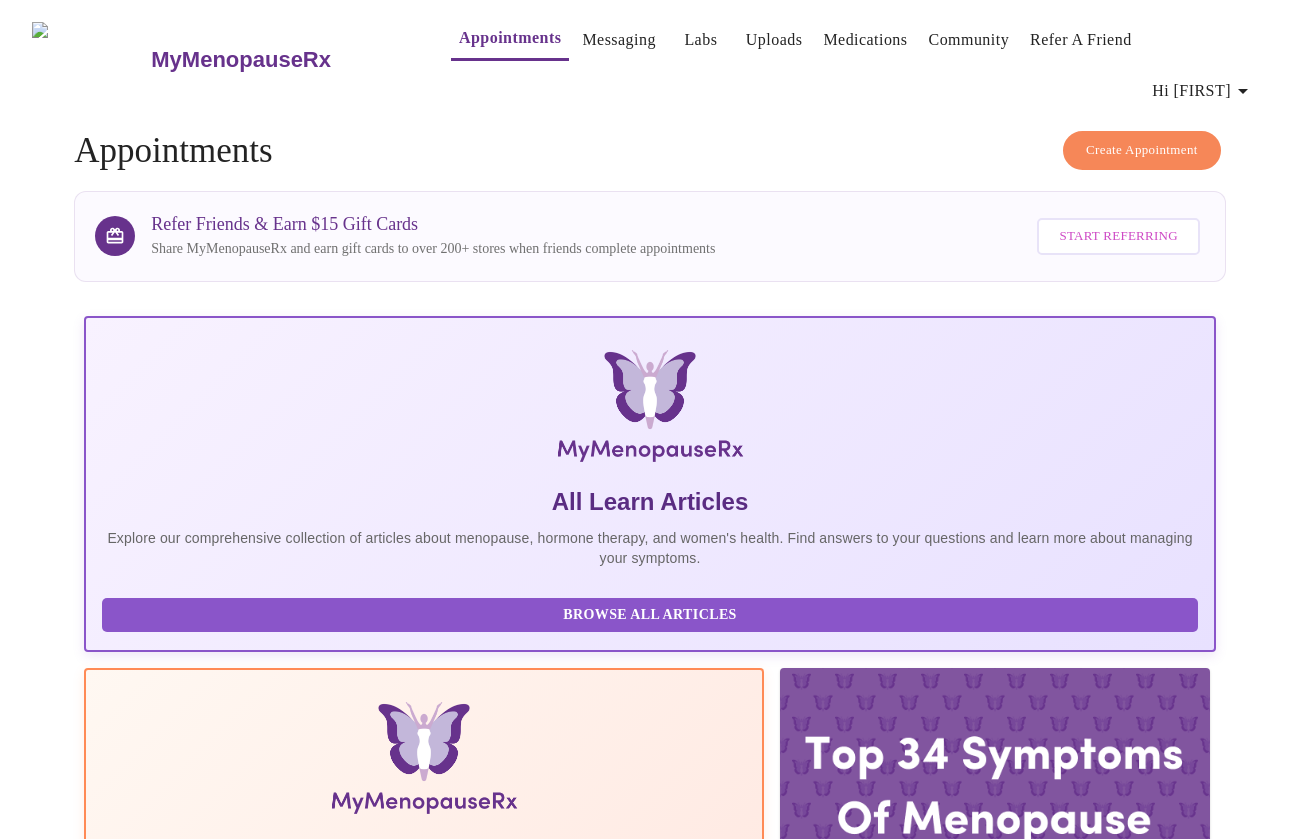scroll, scrollTop: 0, scrollLeft: 0, axis: both 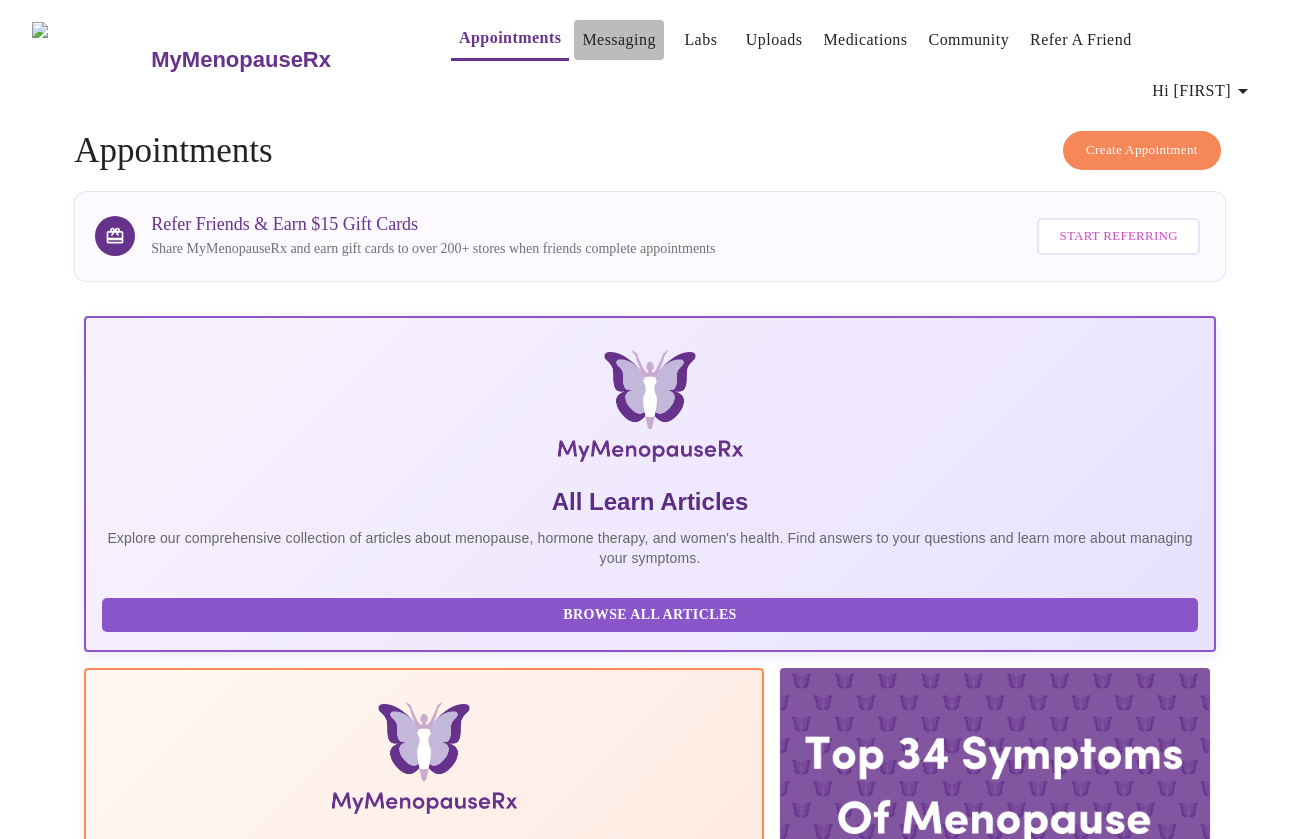 click on "Messaging" at bounding box center (618, 40) 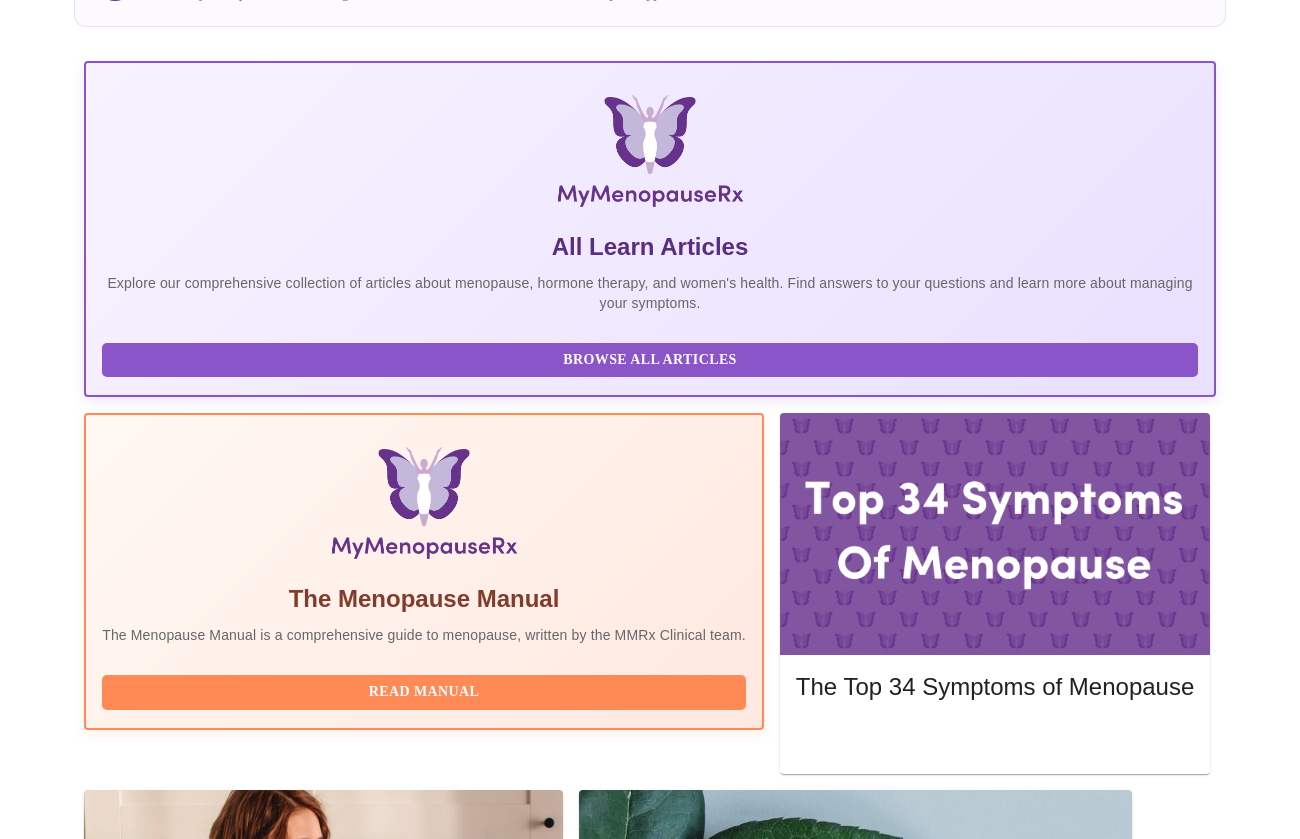scroll, scrollTop: 254, scrollLeft: 0, axis: vertical 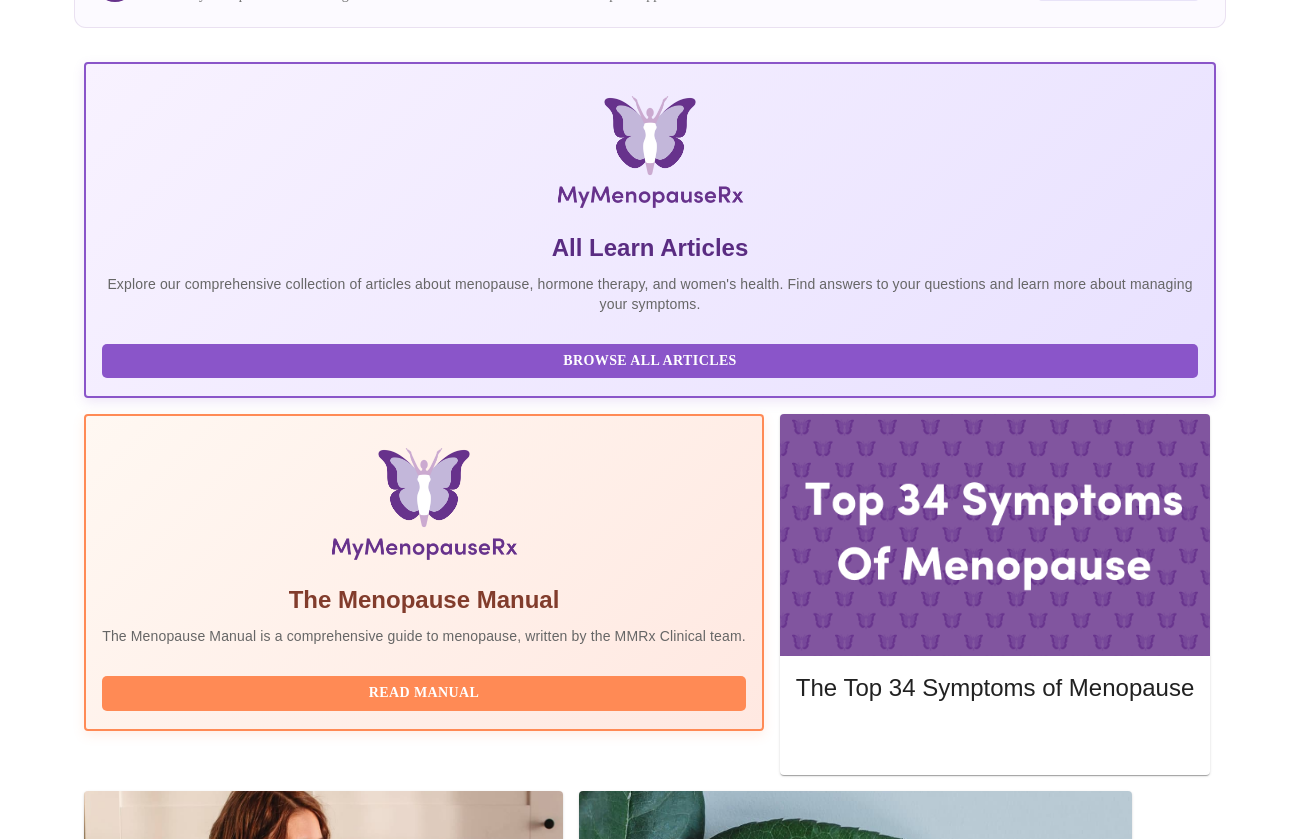 click on "Join Waiting Room" at bounding box center [1110, 1997] 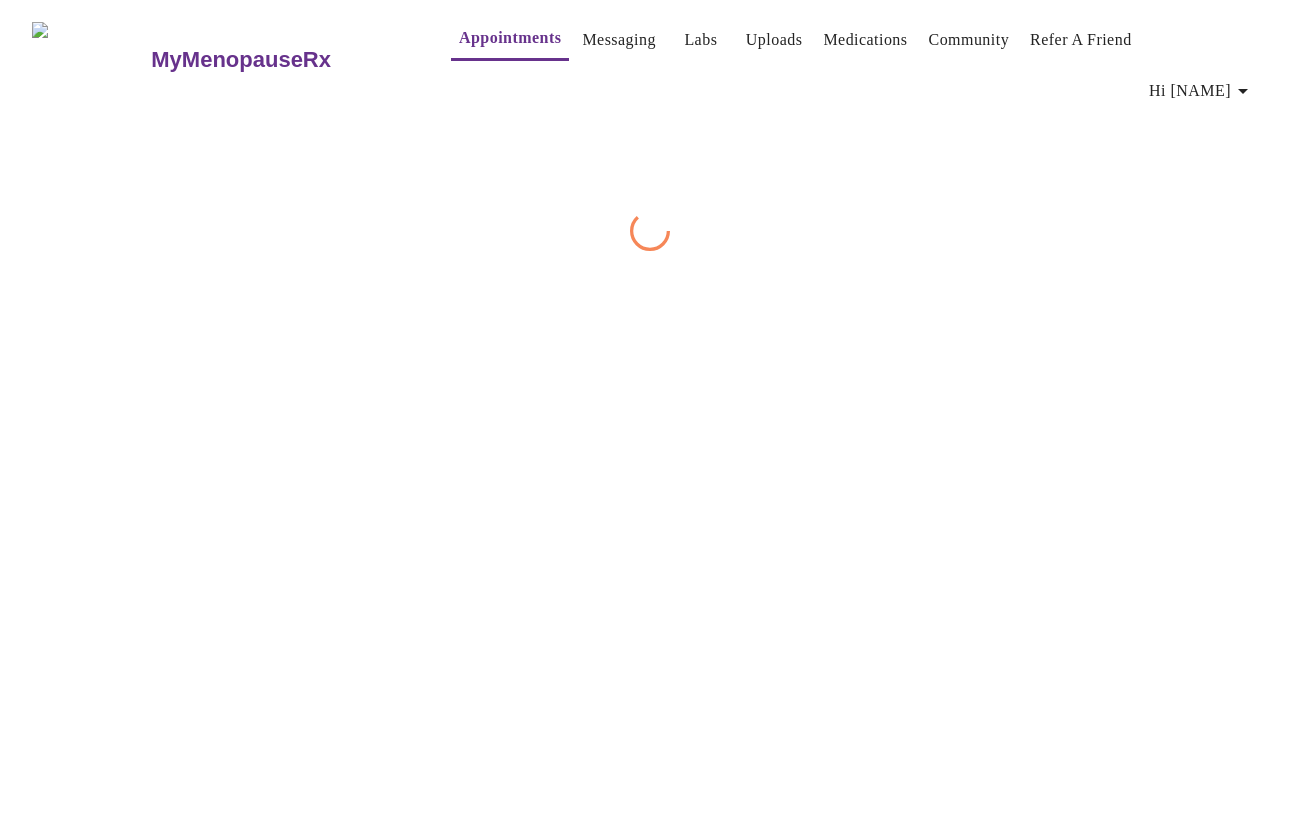 scroll, scrollTop: 0, scrollLeft: 0, axis: both 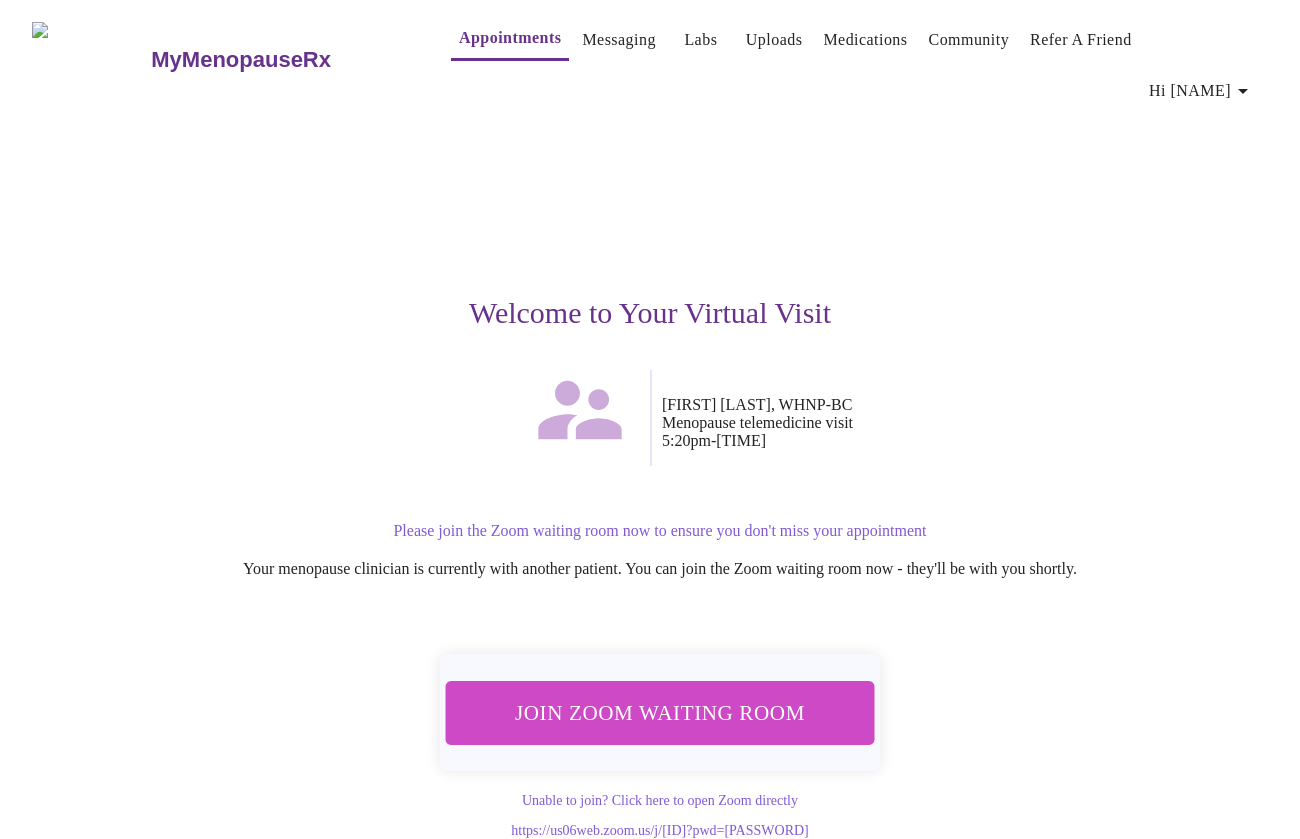 click on "Join Zoom Waiting Room" at bounding box center [660, 712] 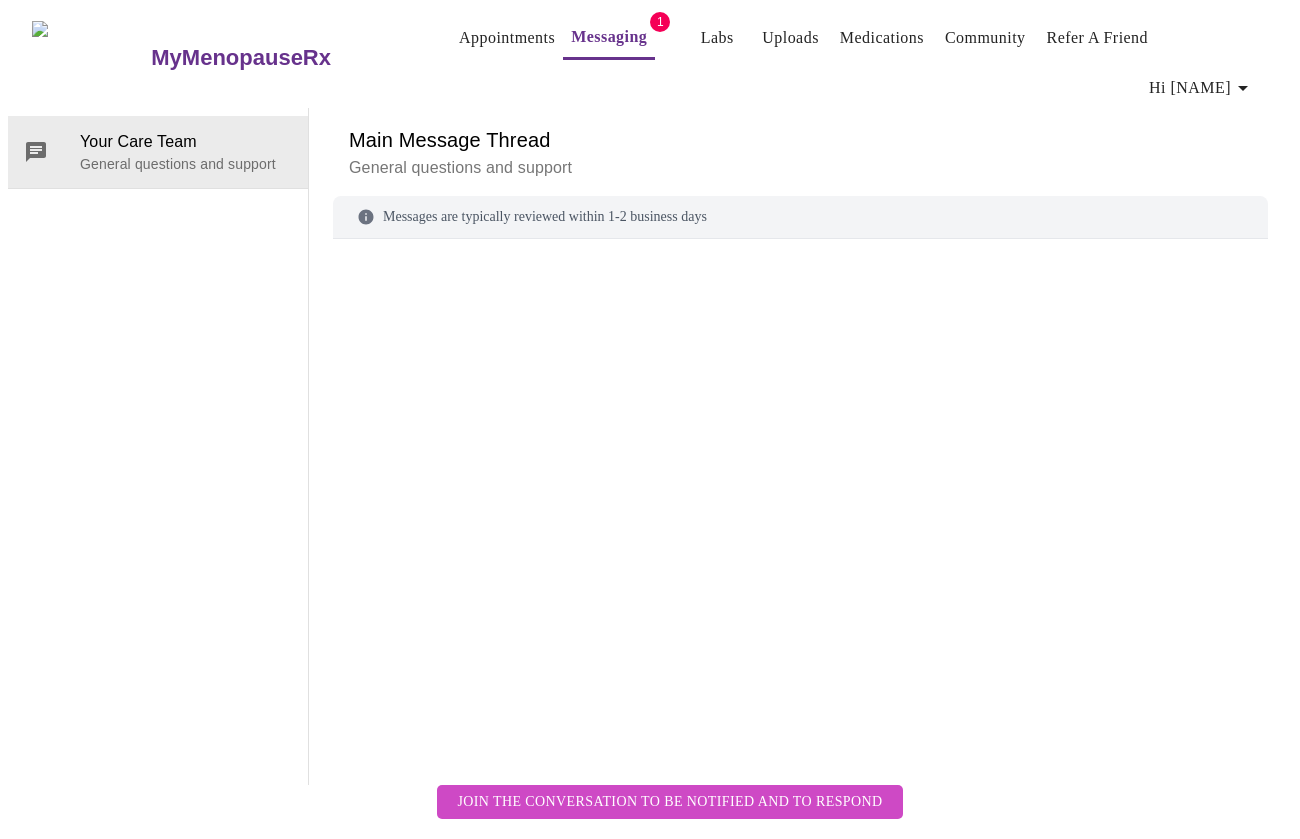 scroll, scrollTop: 75, scrollLeft: 0, axis: vertical 